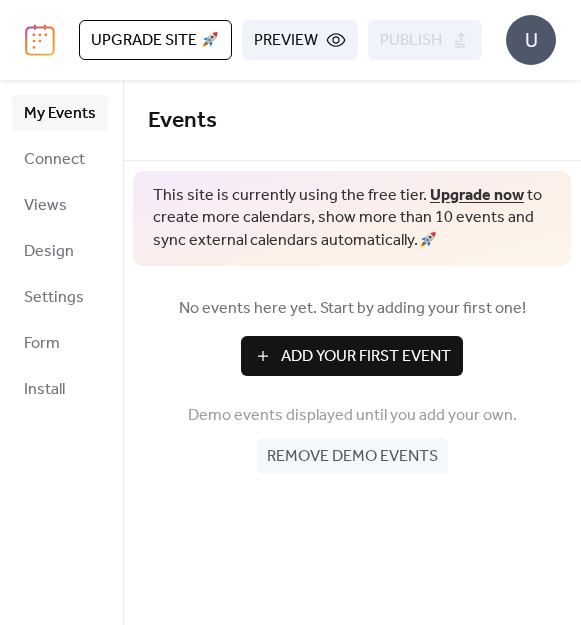 scroll, scrollTop: 0, scrollLeft: 0, axis: both 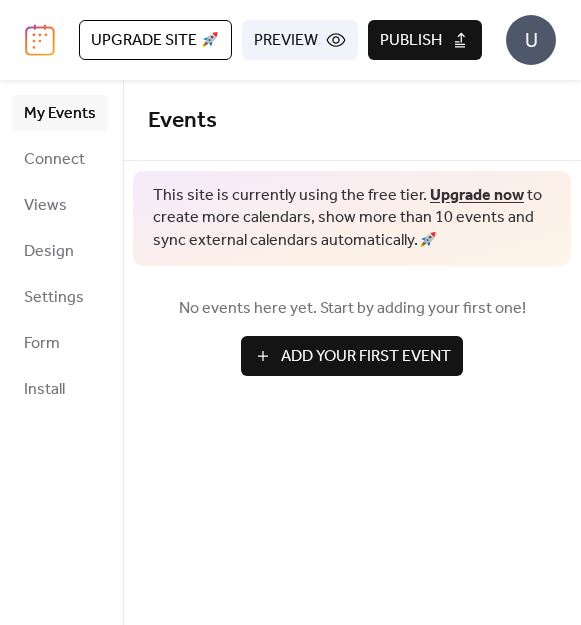 click on "Publish" at bounding box center [411, 41] 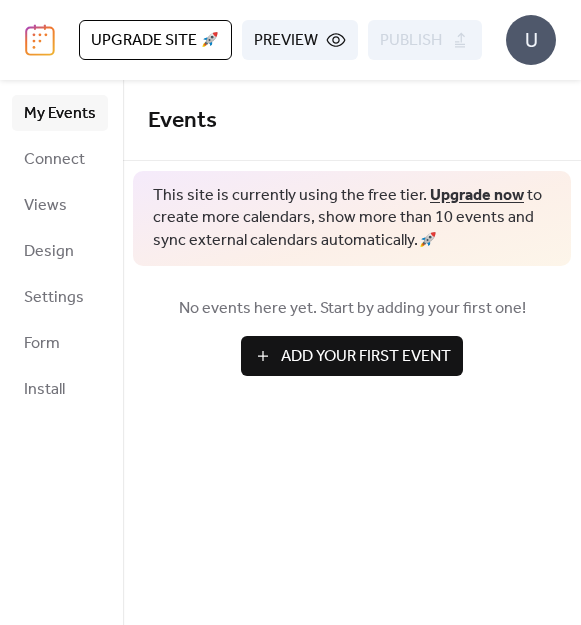 click on "Add Your First Event" at bounding box center [352, 356] 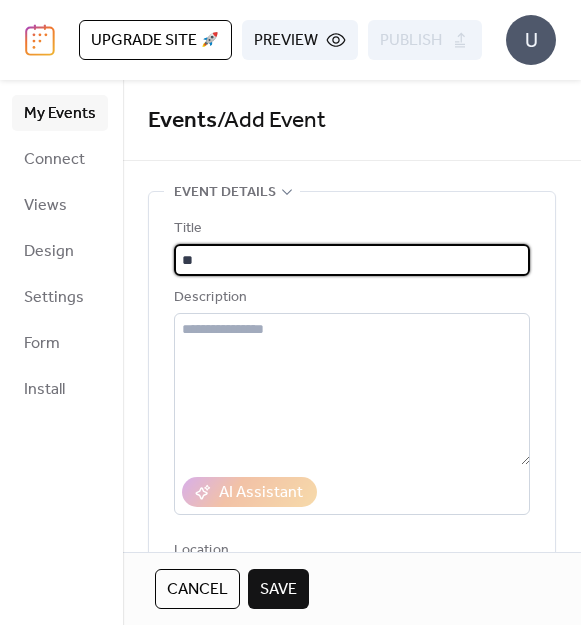 type on "*" 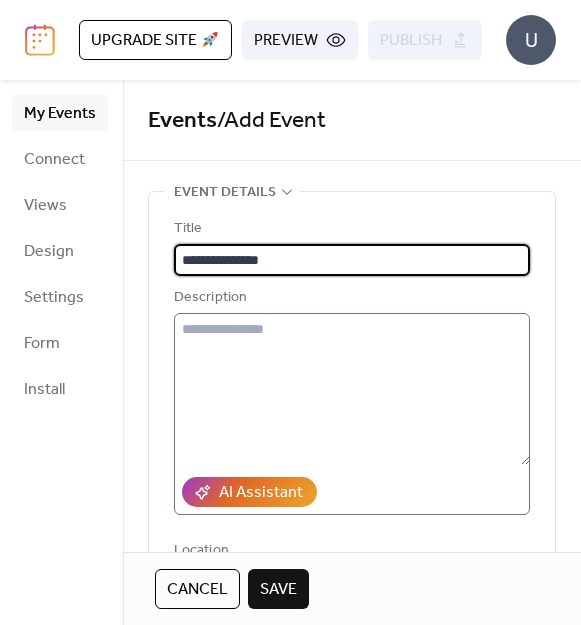 scroll, scrollTop: 120, scrollLeft: 0, axis: vertical 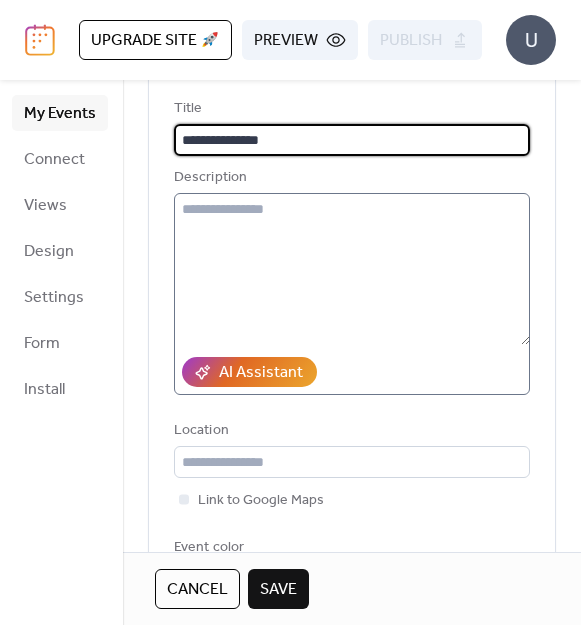 type on "**********" 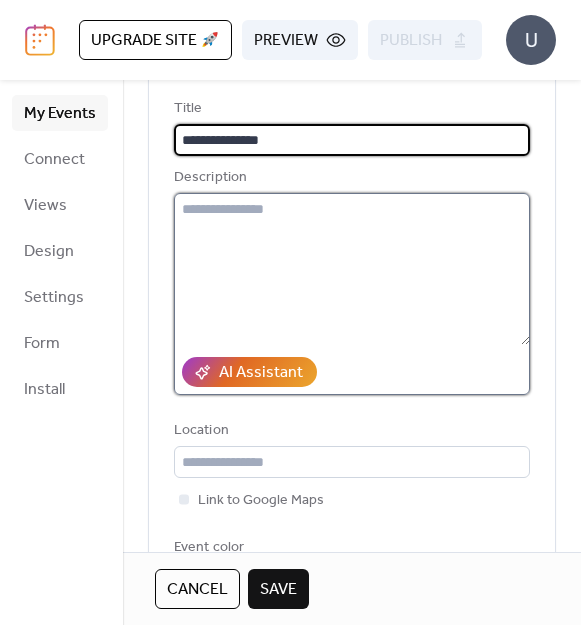 click at bounding box center [352, 269] 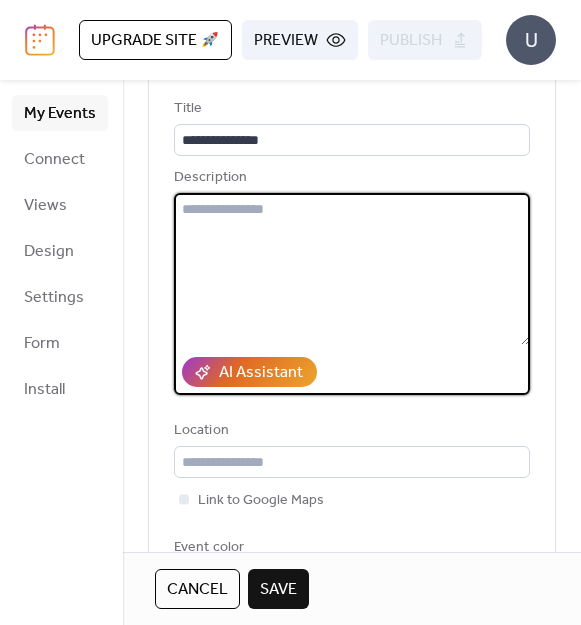 paste on "**********" 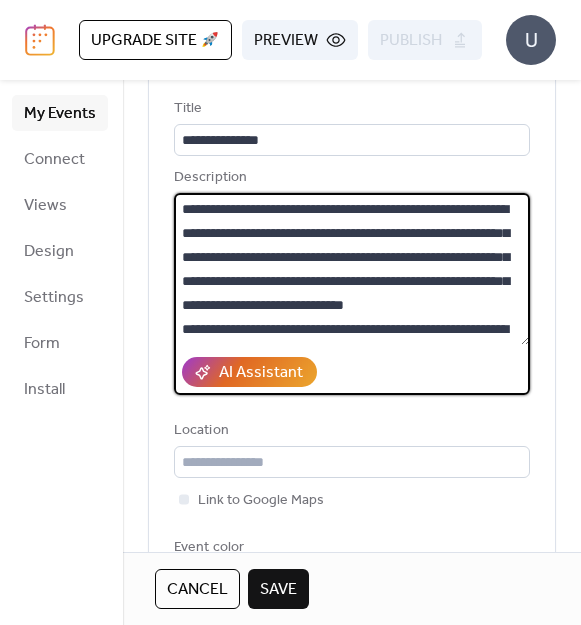 scroll, scrollTop: 189, scrollLeft: 0, axis: vertical 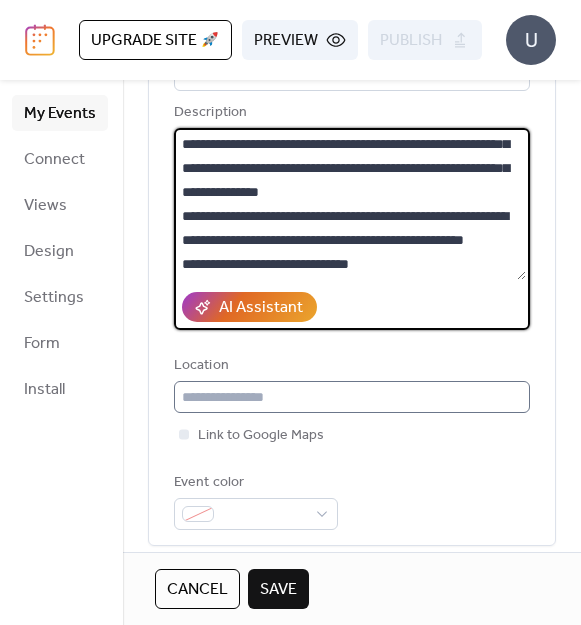 type on "**********" 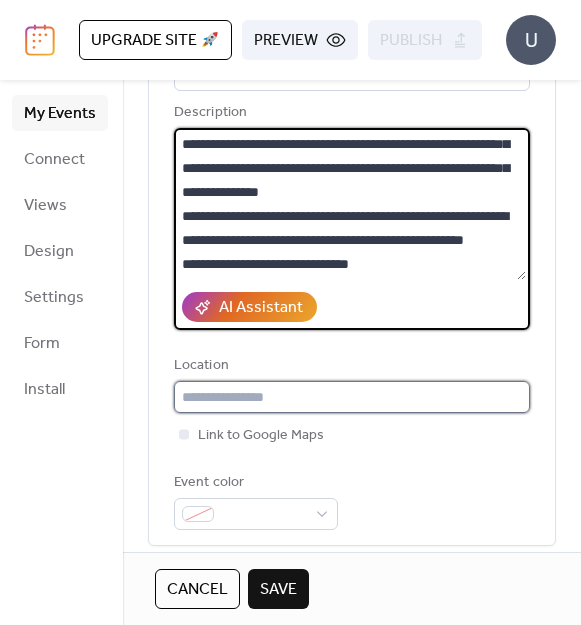 click at bounding box center [352, 397] 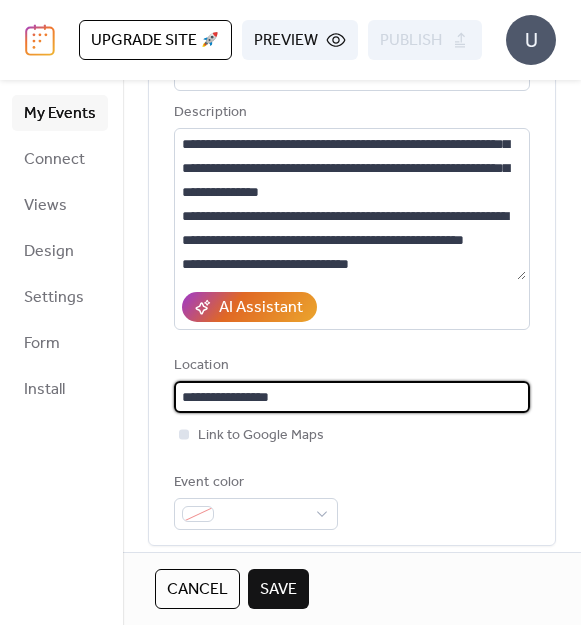 type on "**********" 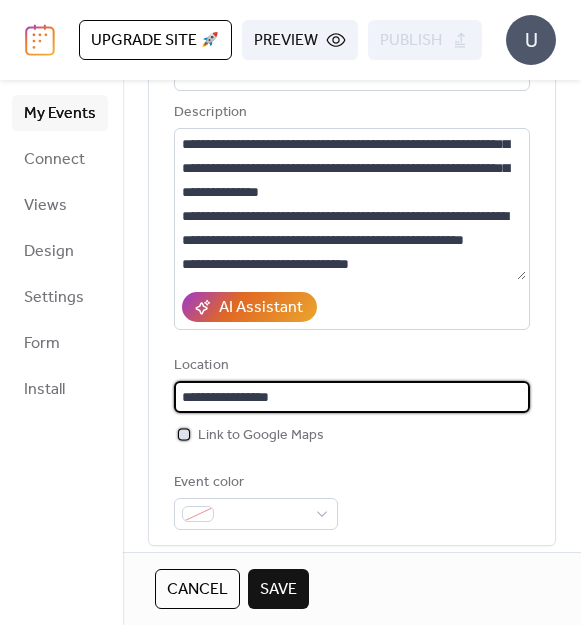 click at bounding box center [184, 434] 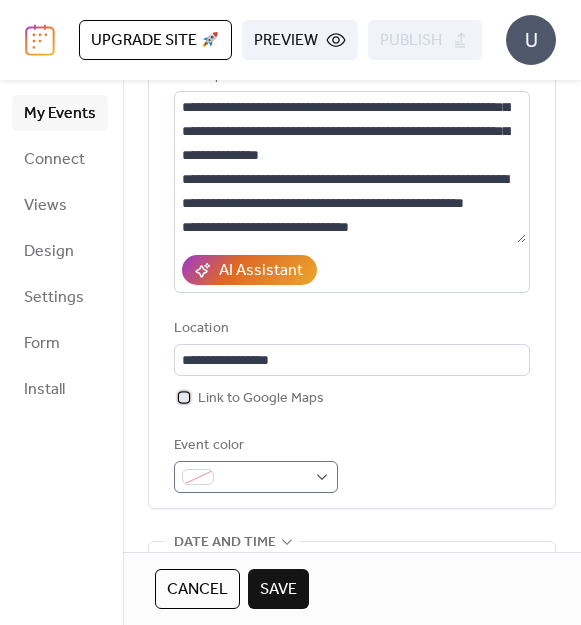 scroll, scrollTop: 241, scrollLeft: 0, axis: vertical 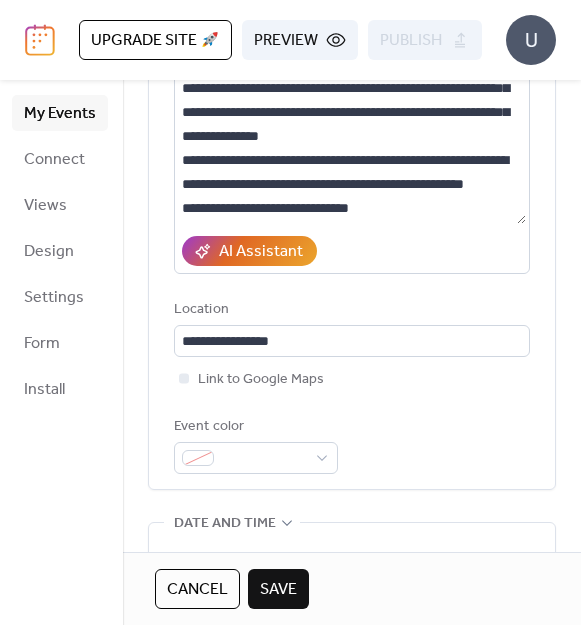 click on "**********" at bounding box center (352, 220) 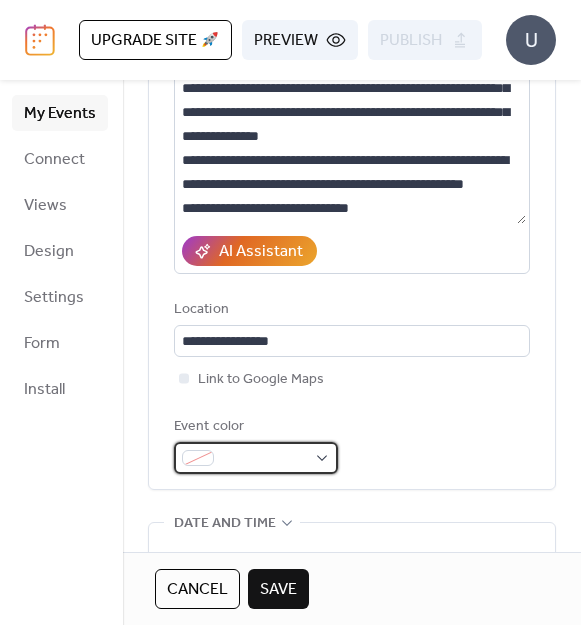 click at bounding box center (264, 459) 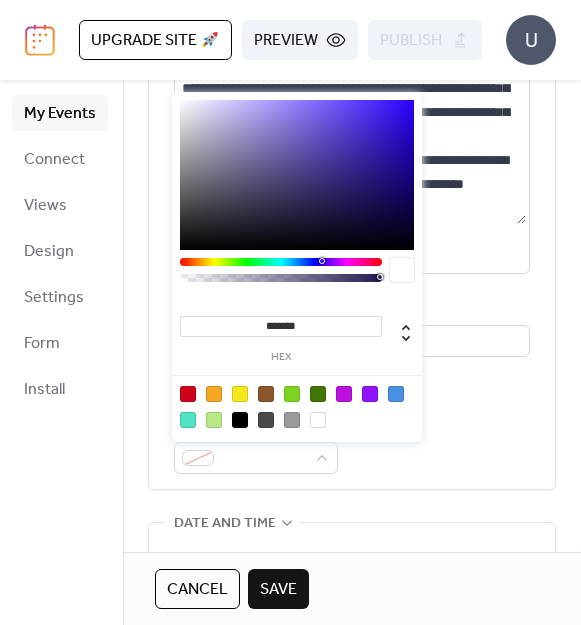 click at bounding box center (188, 394) 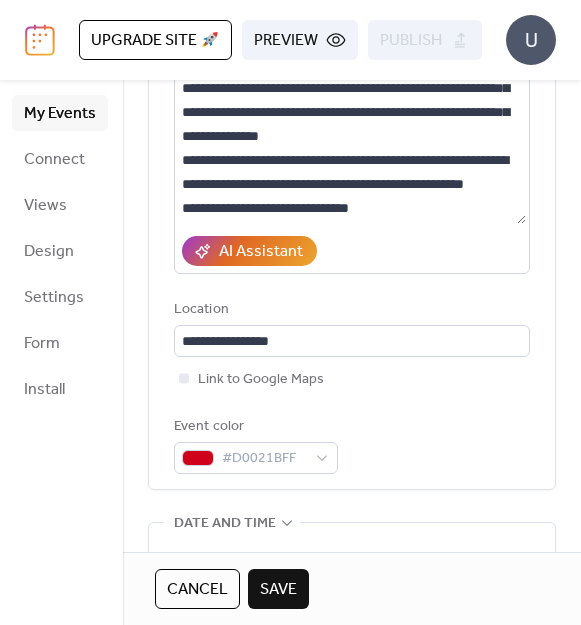 click on "Event color #D0021BFF" at bounding box center (352, 444) 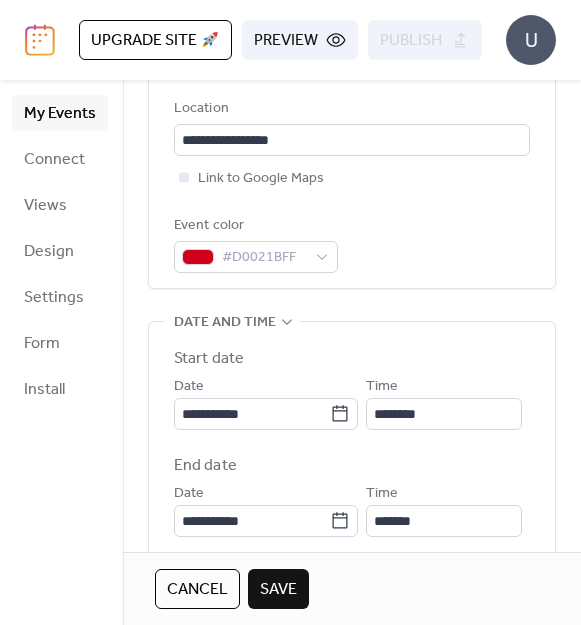 scroll, scrollTop: 507, scrollLeft: 0, axis: vertical 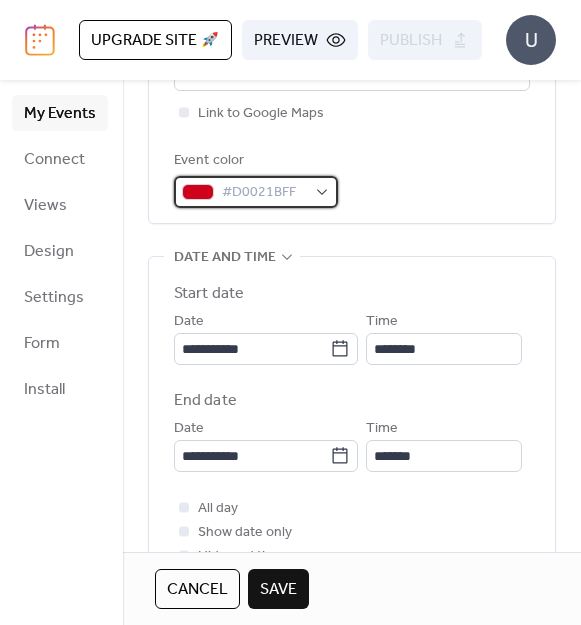 click on "#D0021BFF" at bounding box center [264, 193] 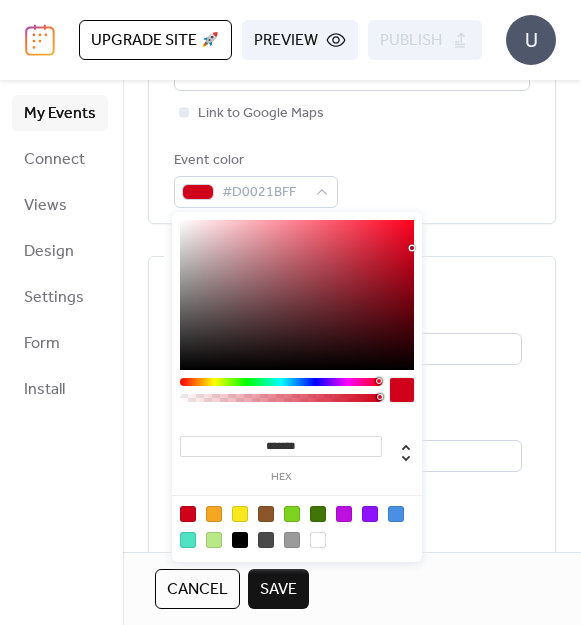 click on "Time *******" at bounding box center (444, 444) 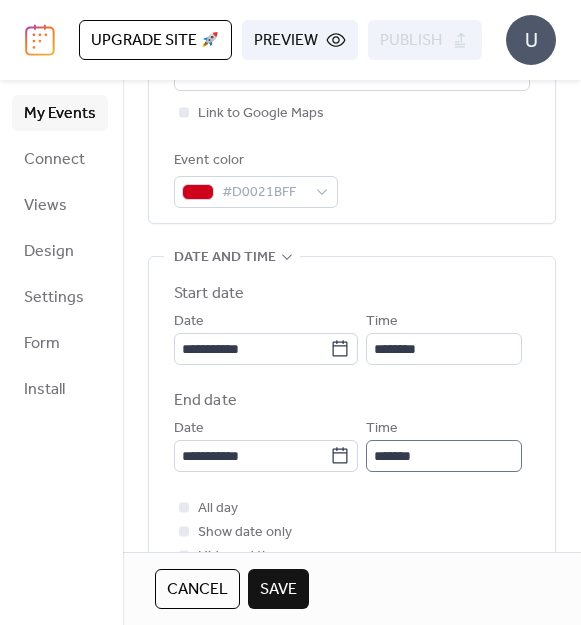 scroll, scrollTop: 1, scrollLeft: 0, axis: vertical 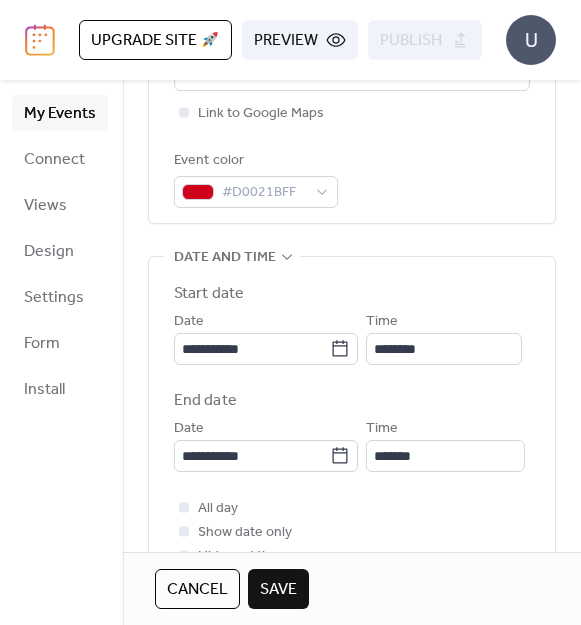 click on "**********" at bounding box center (352, 377) 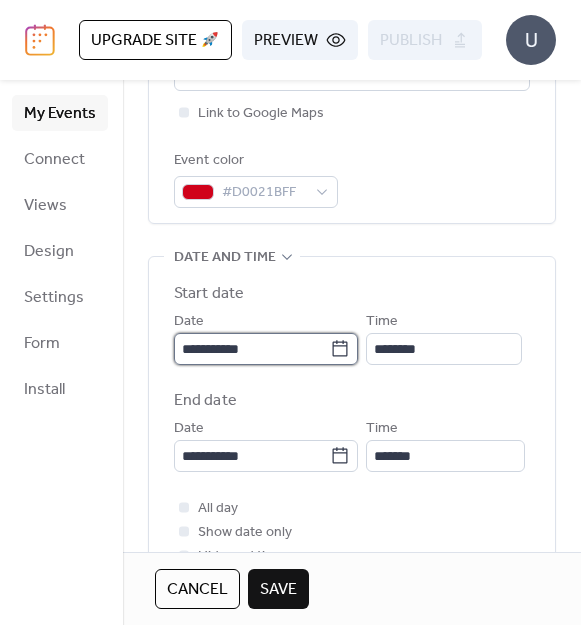 click on "**********" at bounding box center [252, 349] 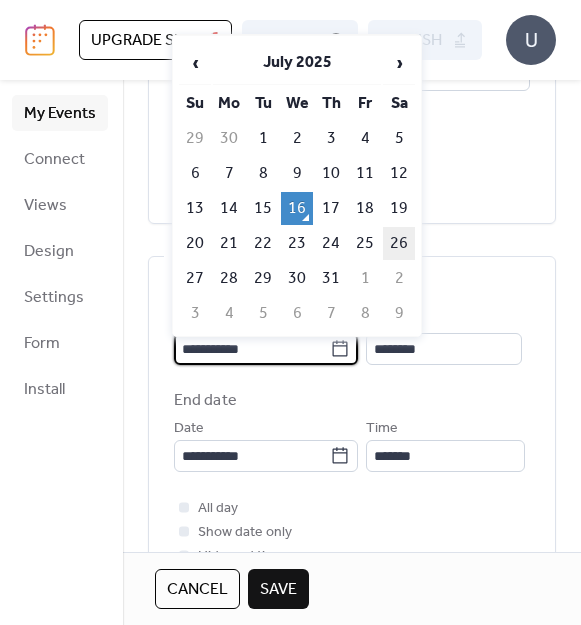 click on "26" at bounding box center [399, 243] 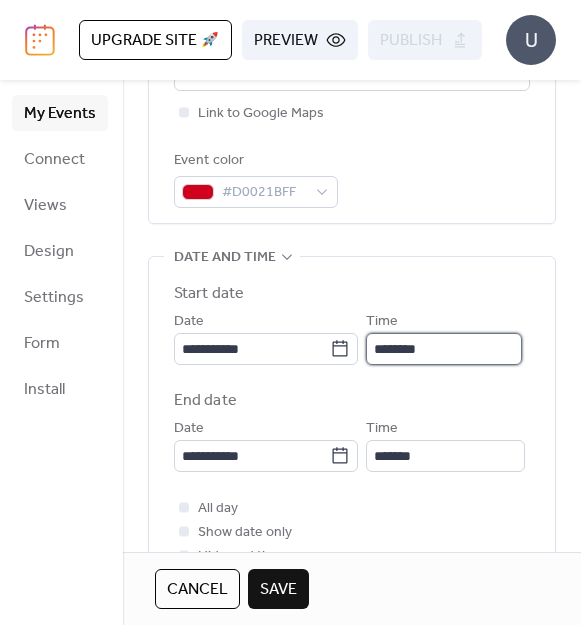click on "********" at bounding box center [444, 349] 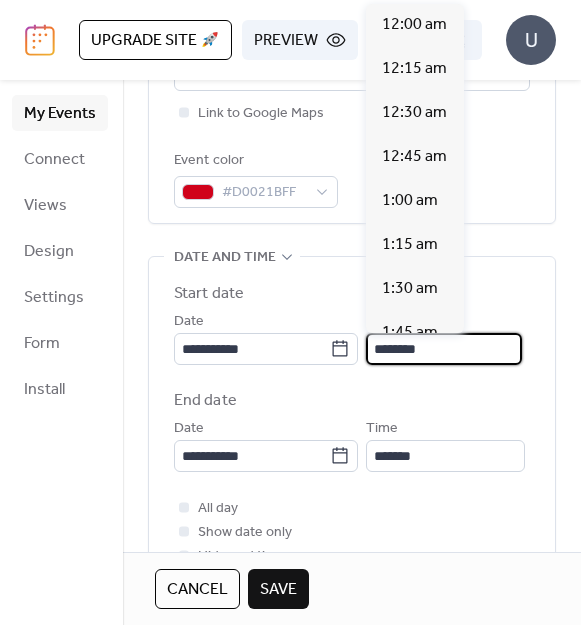 scroll, scrollTop: 2112, scrollLeft: 0, axis: vertical 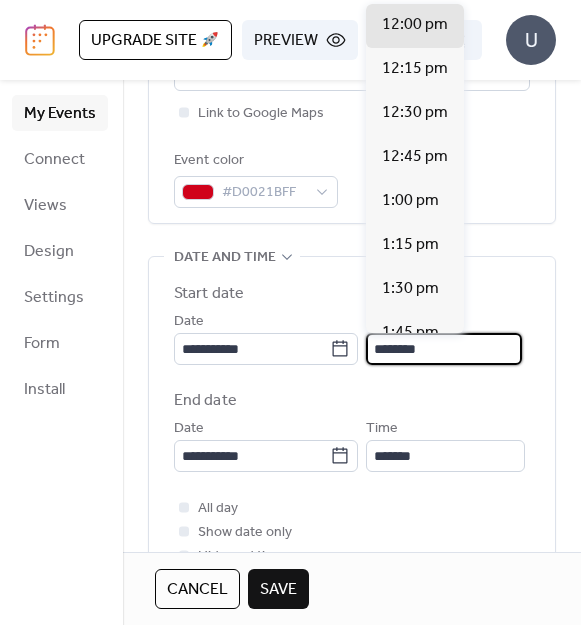 click on "**********" at bounding box center [352, 425] 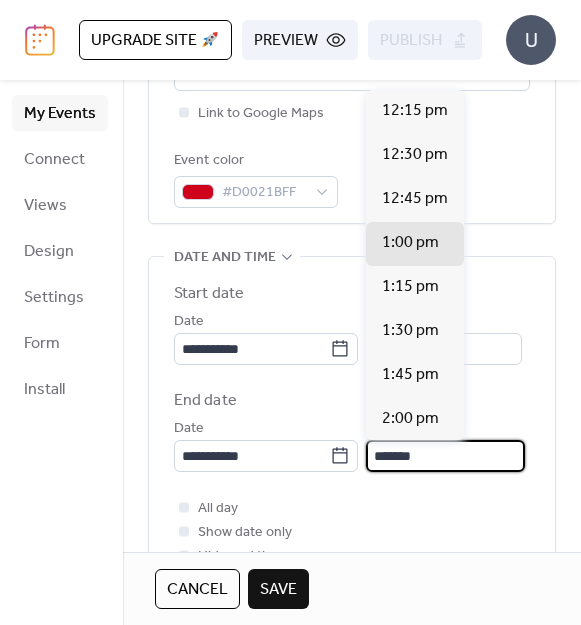 click on "*******" at bounding box center [445, 456] 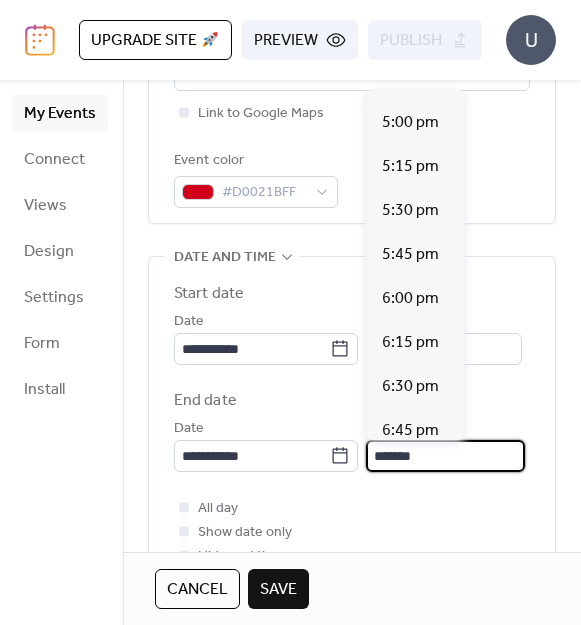 scroll, scrollTop: 823, scrollLeft: 0, axis: vertical 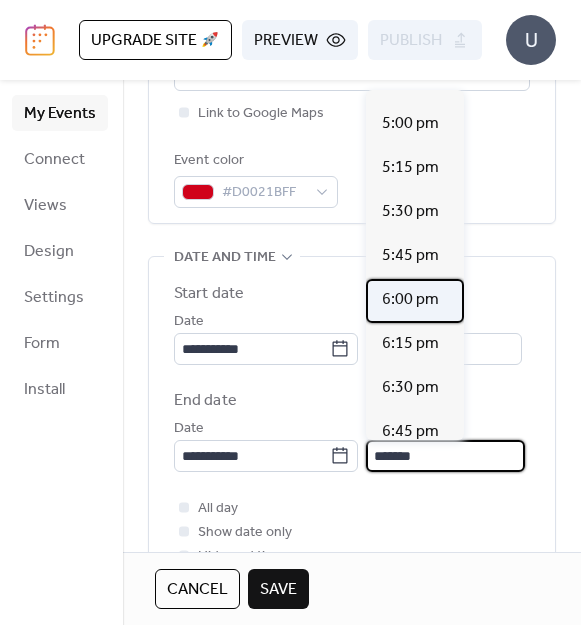 click on "6:00 pm" at bounding box center (410, 300) 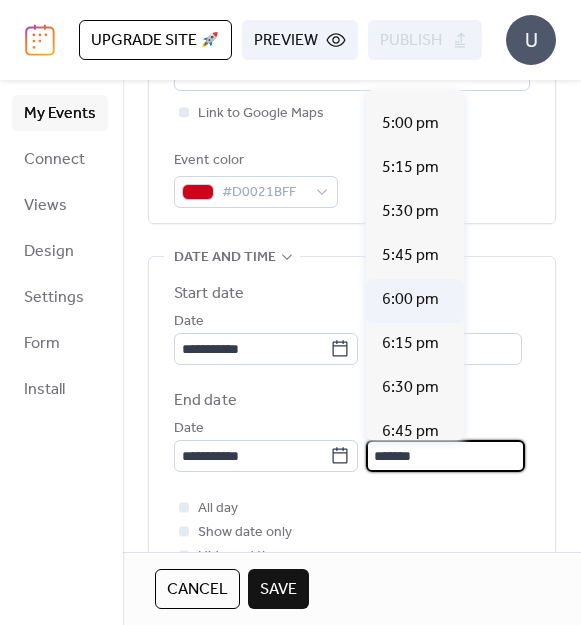 type on "*******" 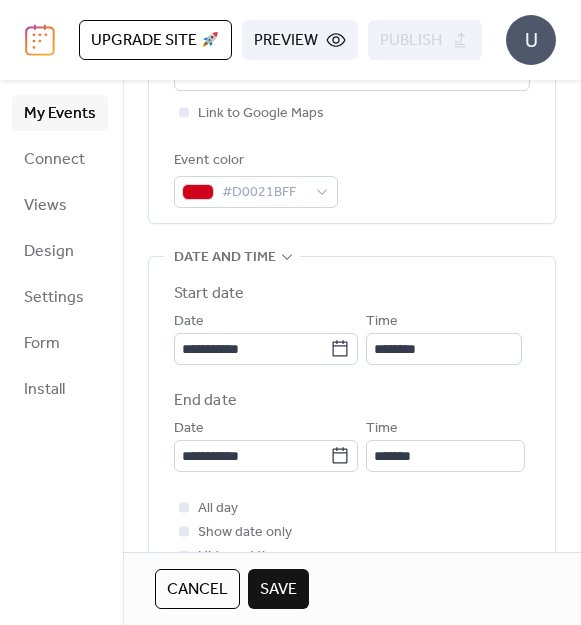 click on "**********" at bounding box center (352, 425) 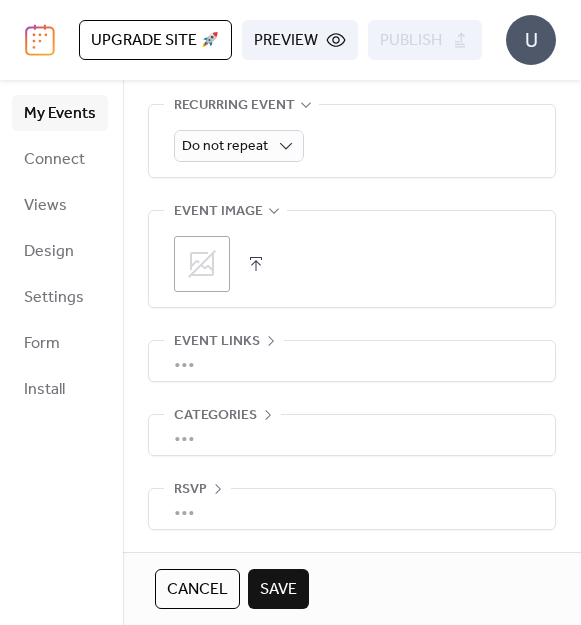 click on "•••" at bounding box center [352, 361] 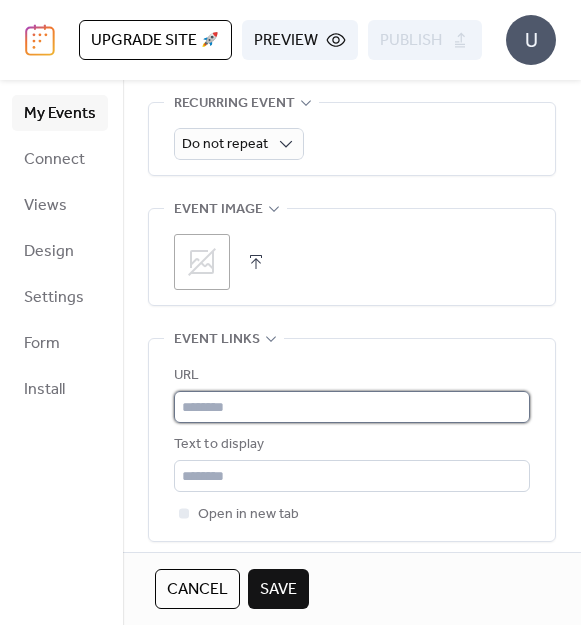 click at bounding box center (352, 407) 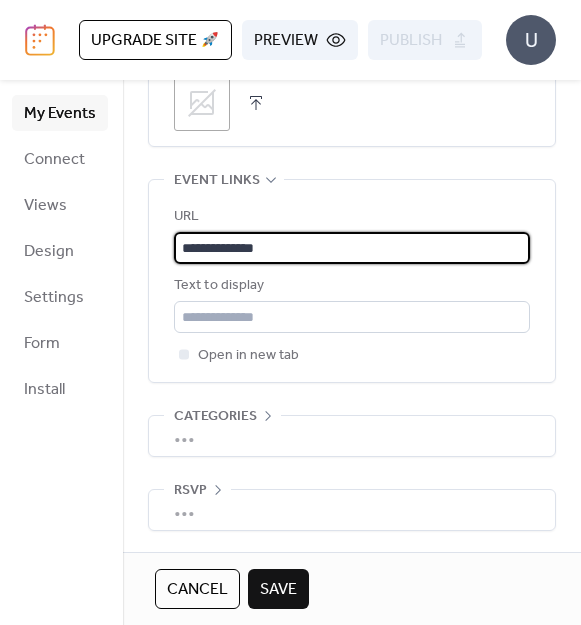 scroll, scrollTop: 1183, scrollLeft: 0, axis: vertical 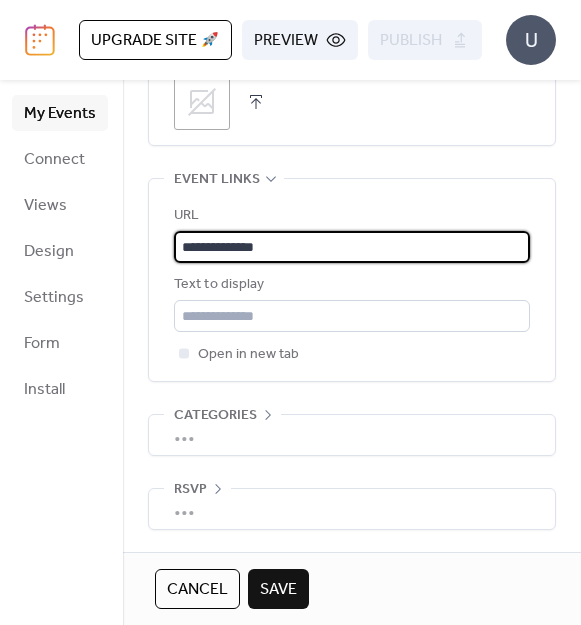type on "**********" 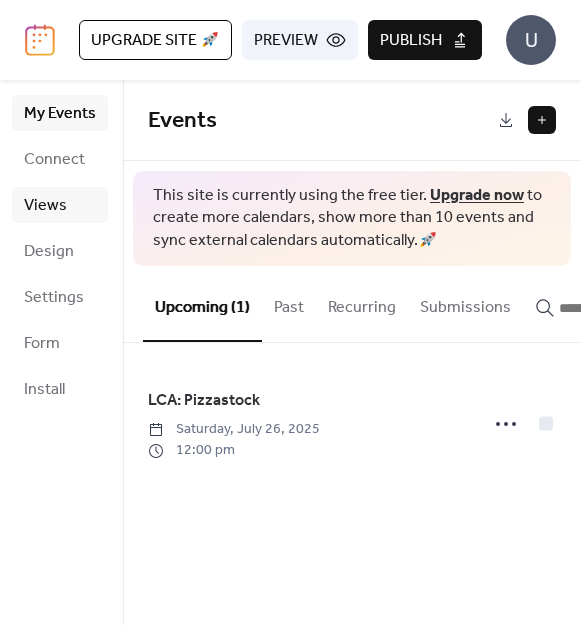 click on "Views" at bounding box center [45, 206] 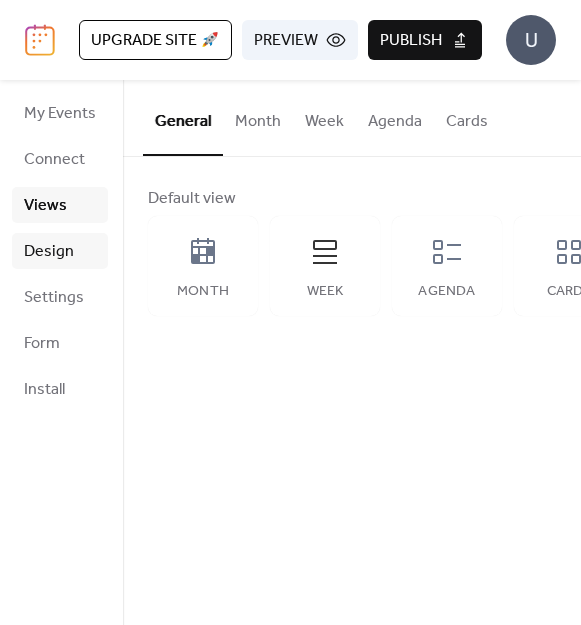 click on "Design" at bounding box center (49, 252) 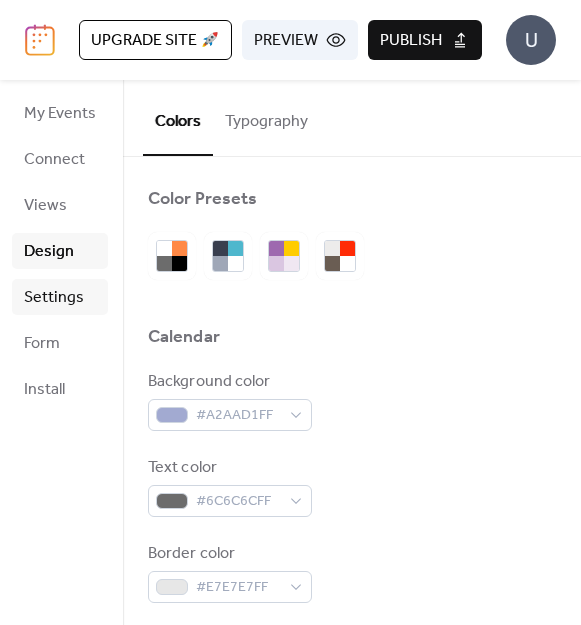 click on "Settings" at bounding box center [54, 298] 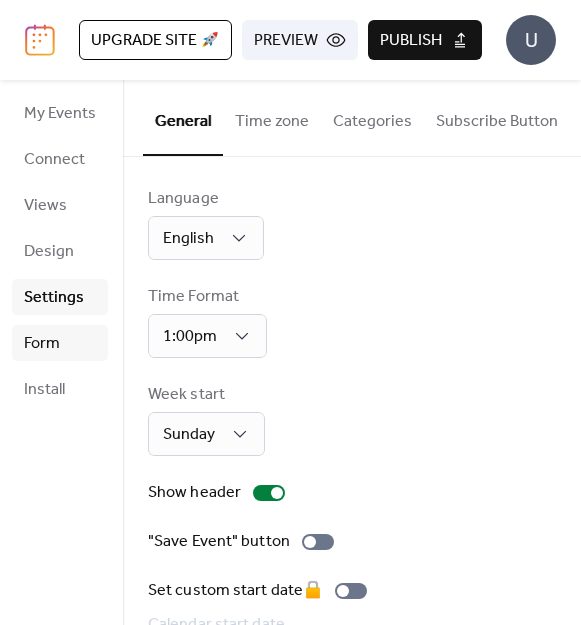 click on "Form" at bounding box center [60, 343] 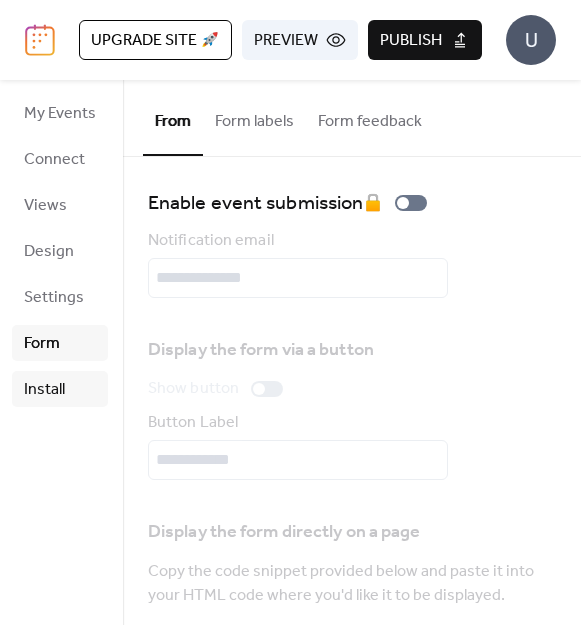 click on "Install" at bounding box center [44, 390] 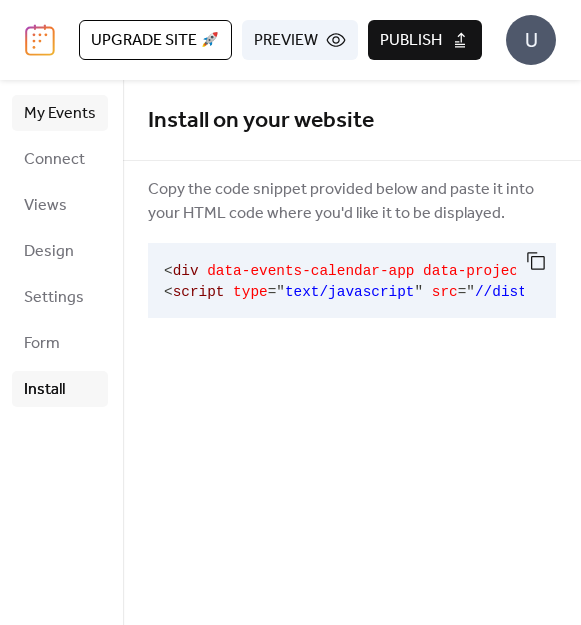 click on "My Events" at bounding box center (60, 114) 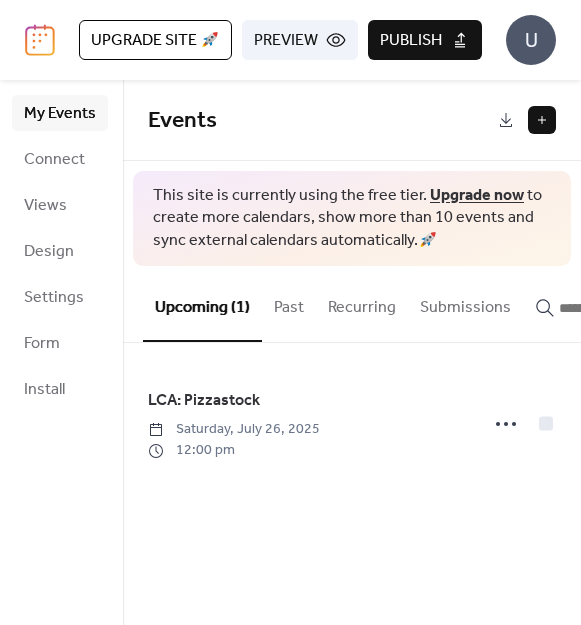 click on "Publish" at bounding box center [425, 40] 